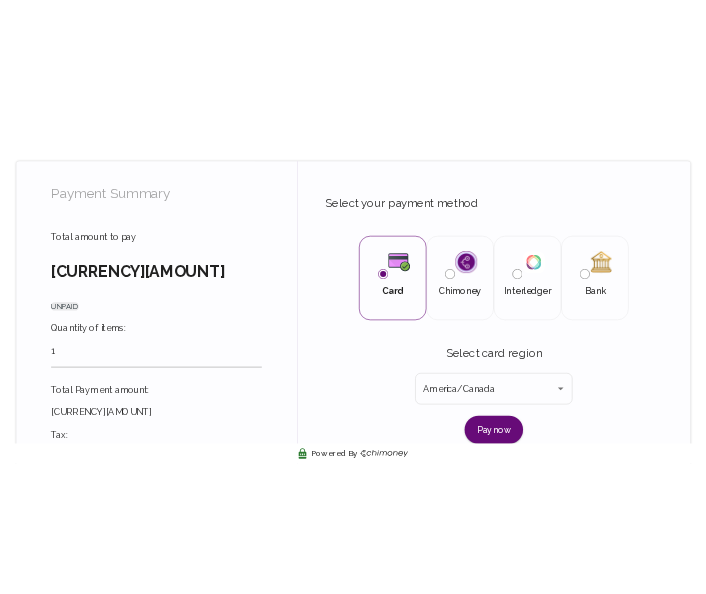 scroll, scrollTop: 62, scrollLeft: 0, axis: vertical 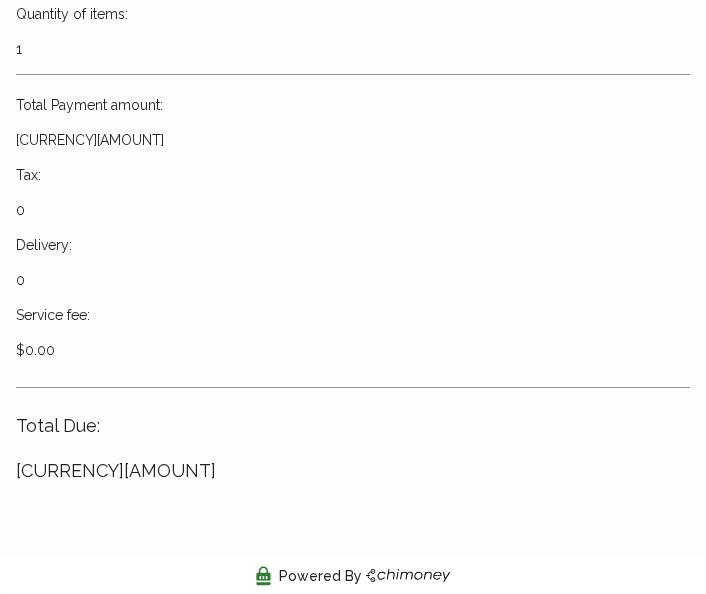 click on "America/Canada" at bounding box center [325, 925] 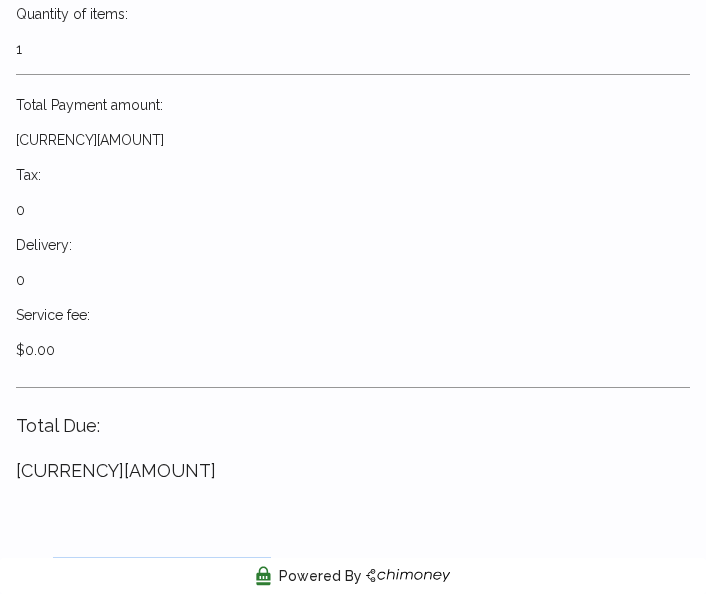 drag, startPoint x: 228, startPoint y: 210, endPoint x: 498, endPoint y: 214, distance: 270.02963 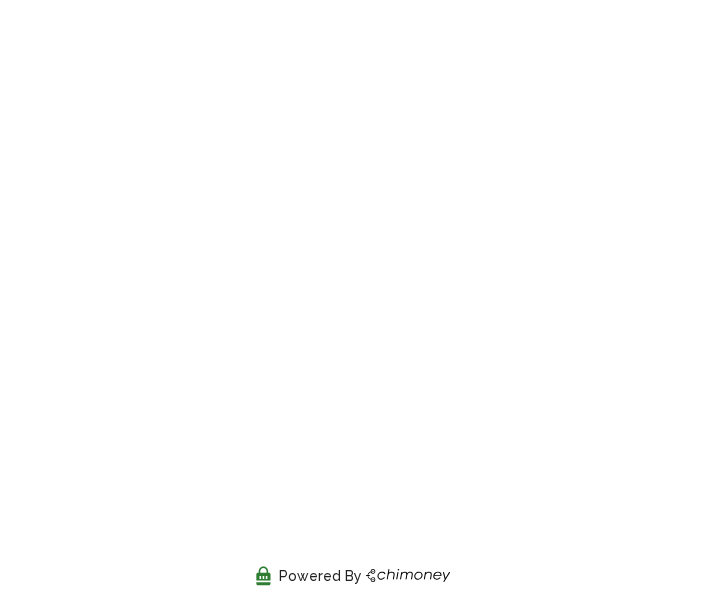scroll, scrollTop: 0, scrollLeft: 0, axis: both 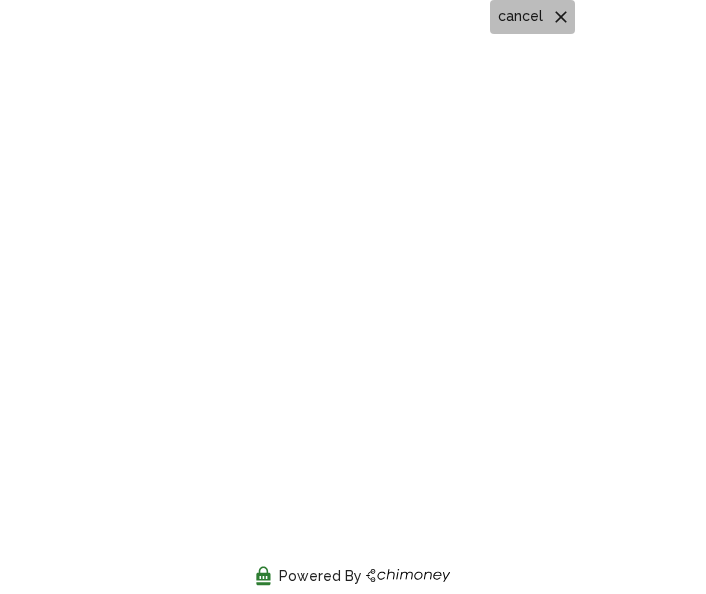 click on "cancel" at bounding box center [520, 17] 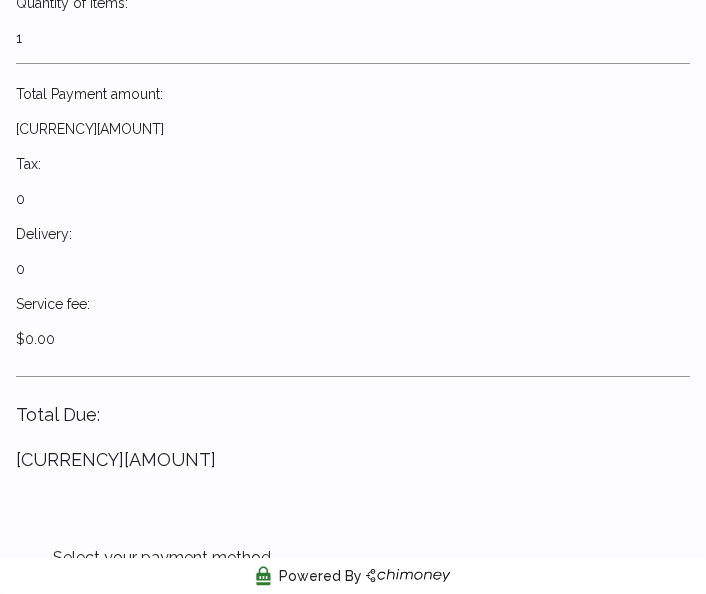 scroll, scrollTop: 253, scrollLeft: 0, axis: vertical 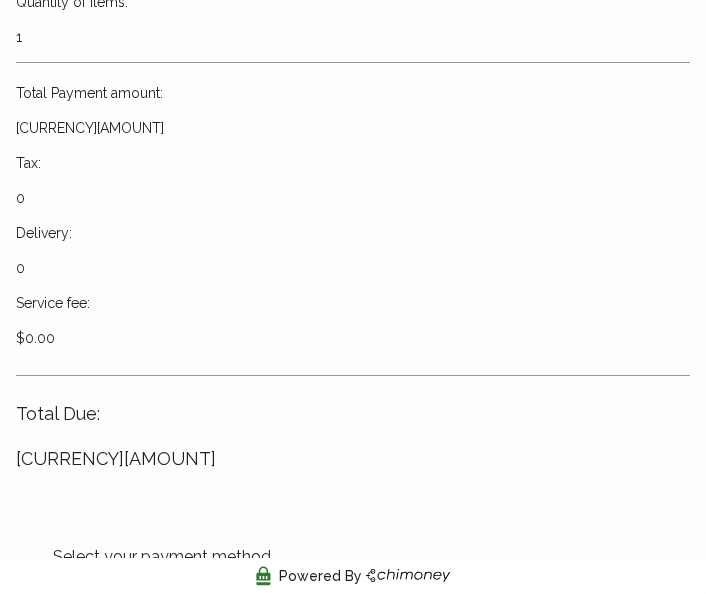 click on "Chimoney" at bounding box center [335, 625] 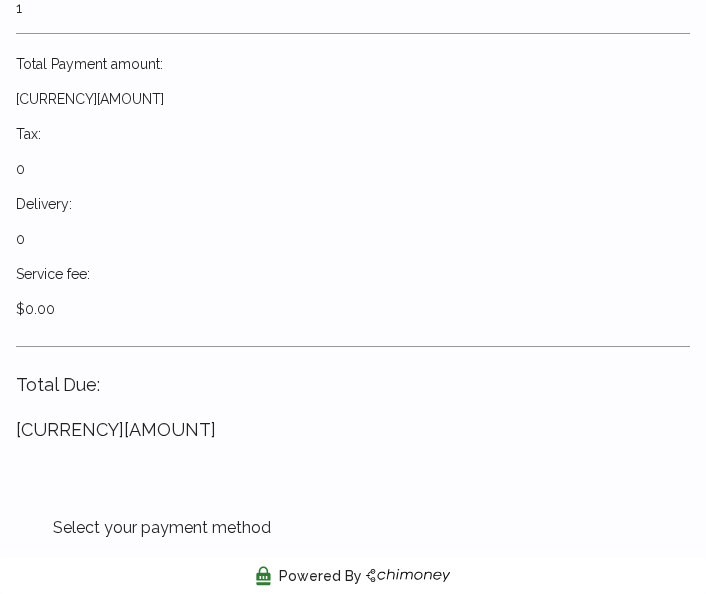 scroll, scrollTop: 282, scrollLeft: 0, axis: vertical 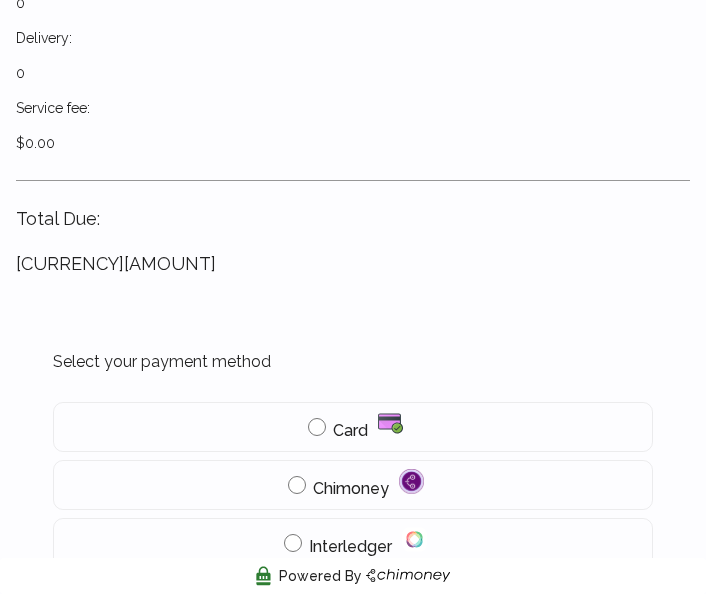 click on "CLABE ​" at bounding box center [353, 742] 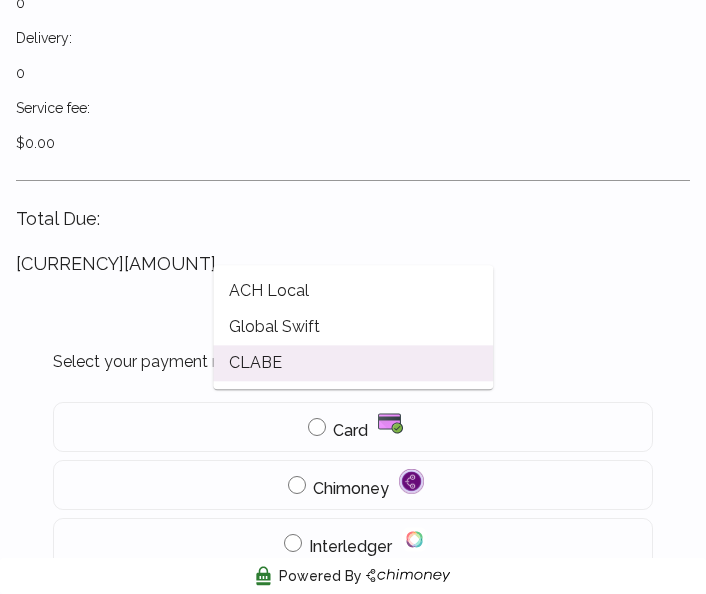 click on "ACH Local" at bounding box center [353, 291] 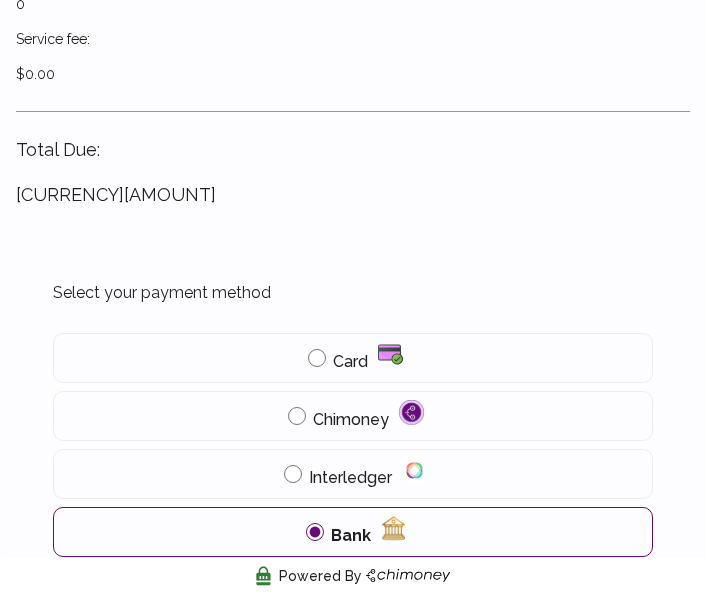 scroll, scrollTop: 510, scrollLeft: 0, axis: vertical 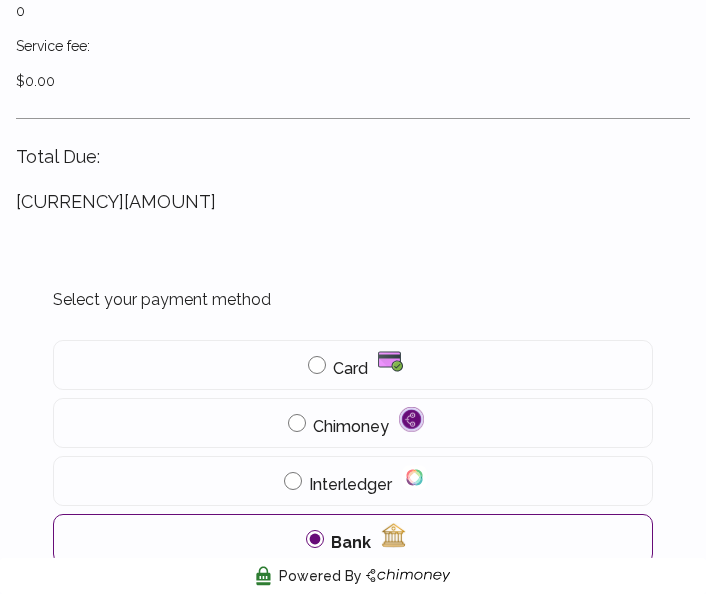 click at bounding box center (472, 680) 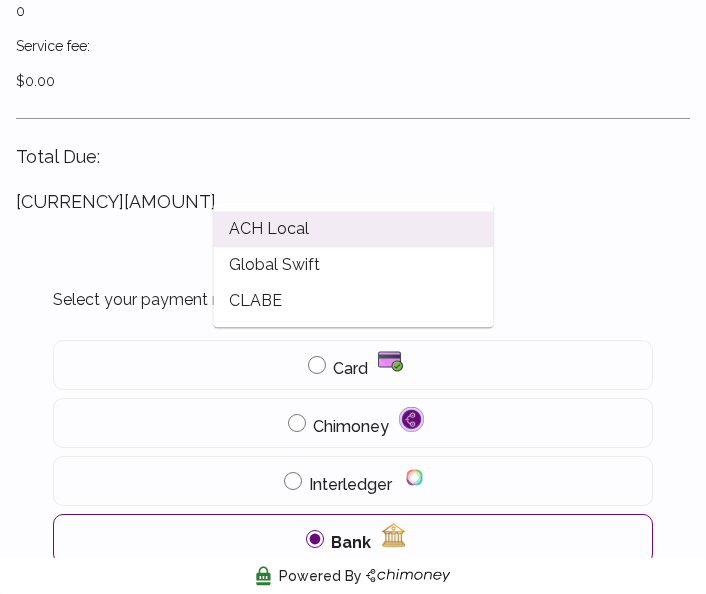 click on "CLABE" at bounding box center (353, 301) 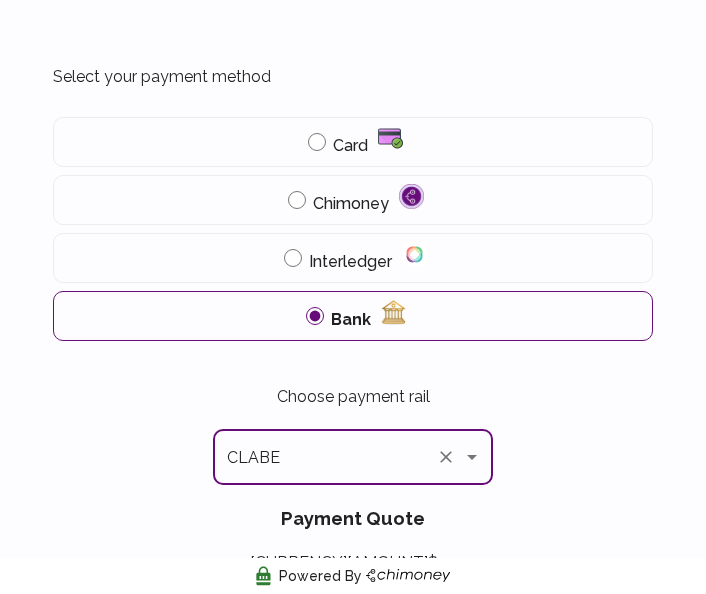 scroll, scrollTop: 505, scrollLeft: 0, axis: vertical 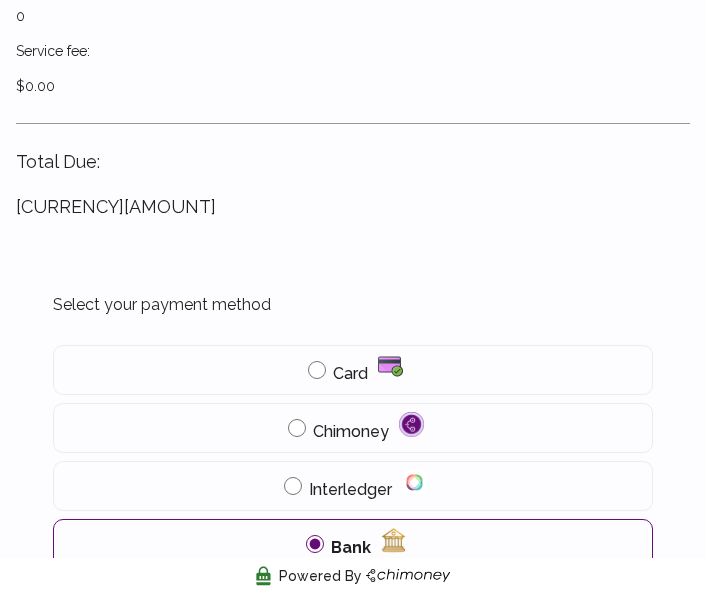 click at bounding box center [472, 685] 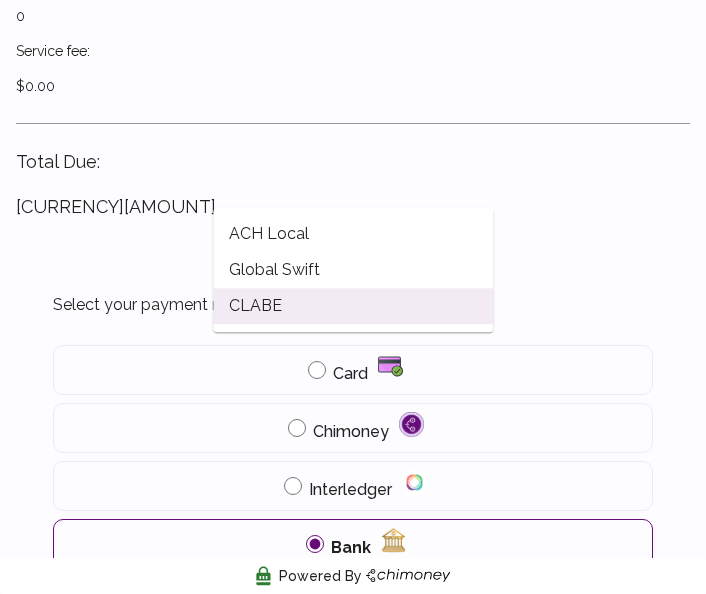click on "Account Number (CLABE)   [ACCOUNT_NUMBER] Payments take up to  [TIME_DURATION] Your bank may charge a fee Done" at bounding box center [353, 717] 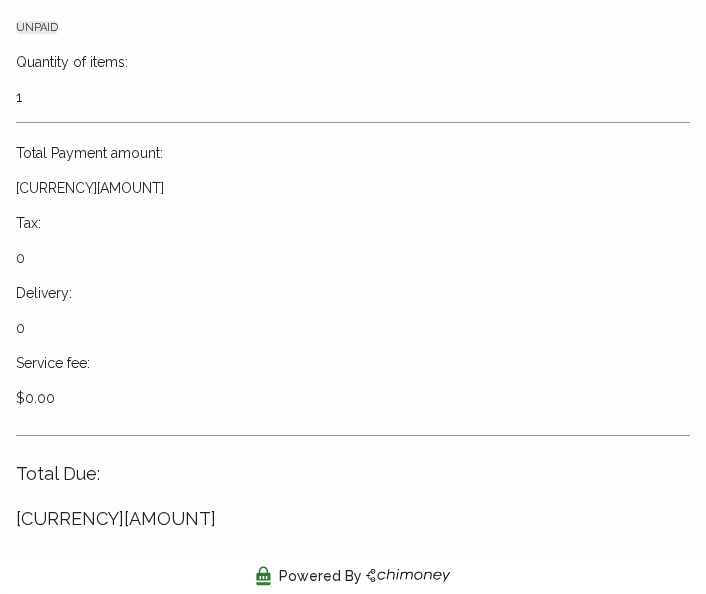 scroll, scrollTop: 189, scrollLeft: 0, axis: vertical 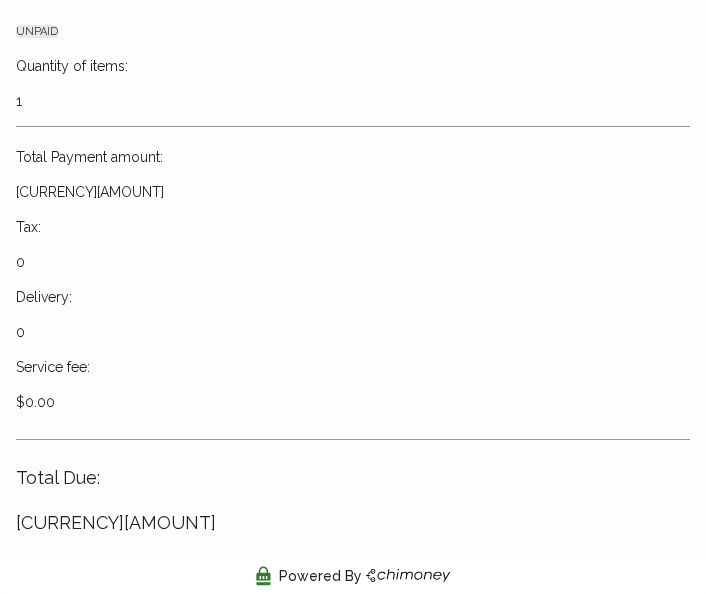 click on "Card" at bounding box center [335, 689] 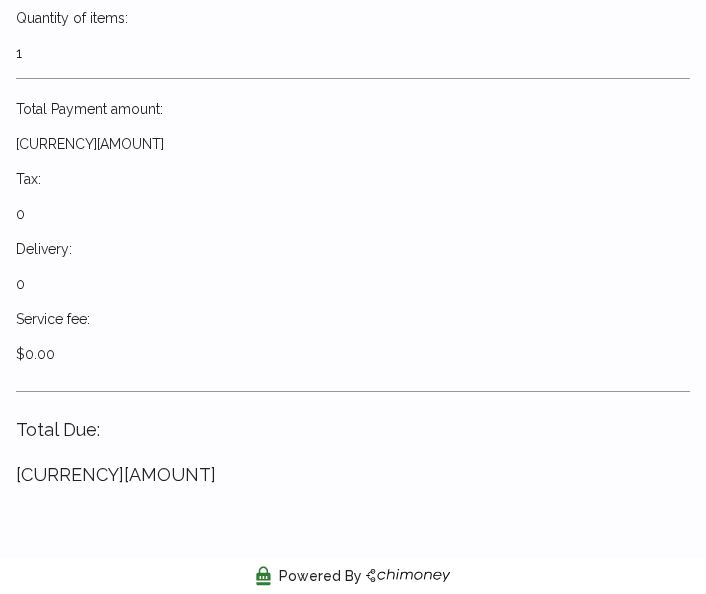 scroll, scrollTop: 253, scrollLeft: 0, axis: vertical 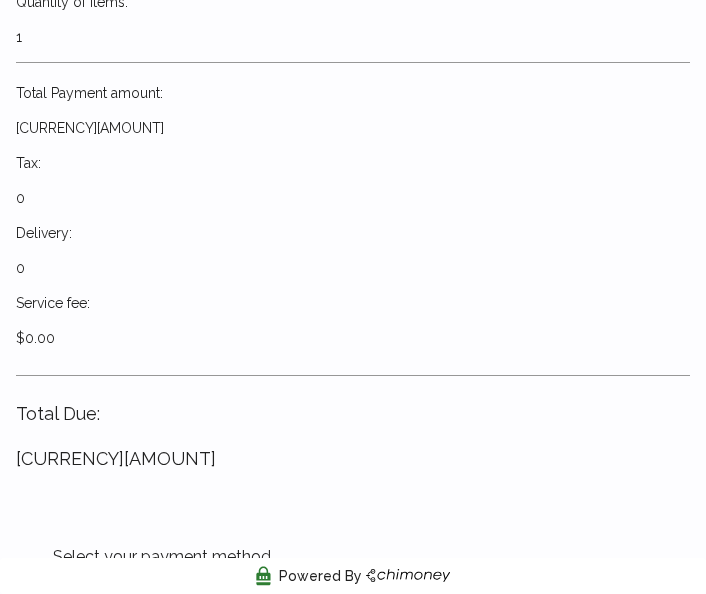 click at bounding box center (472, 937) 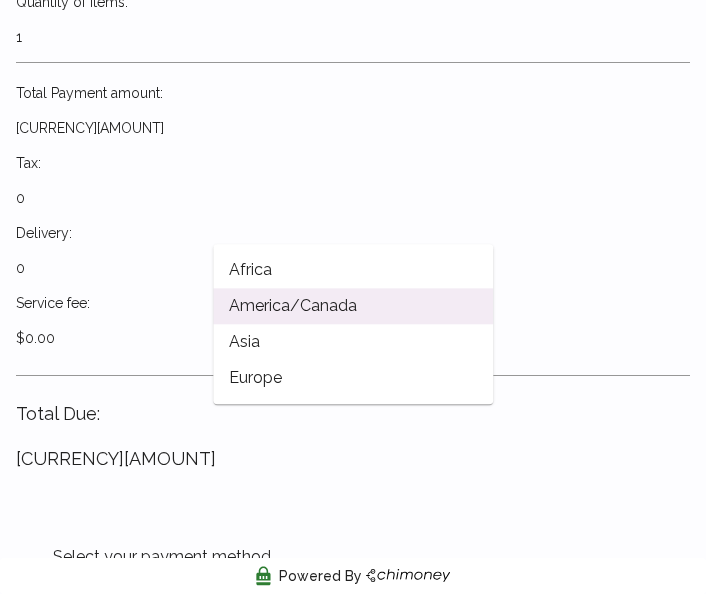 click on "Africa" at bounding box center (353, 270) 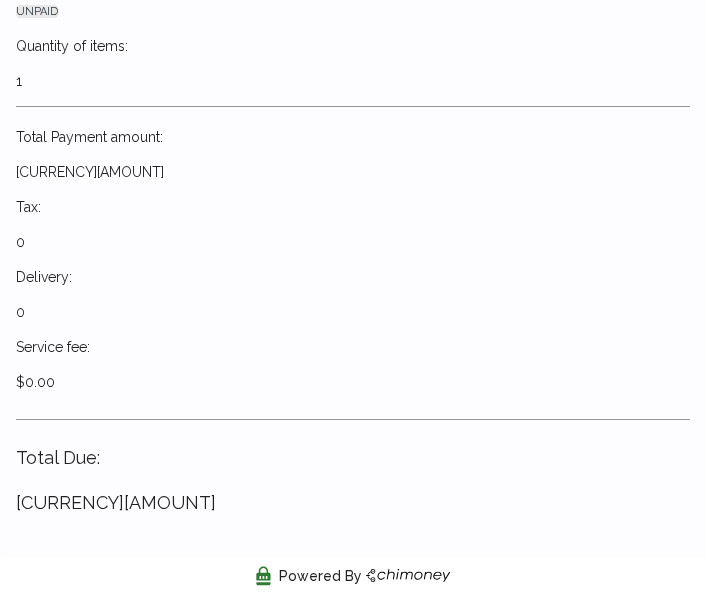 scroll, scrollTop: 210, scrollLeft: 0, axis: vertical 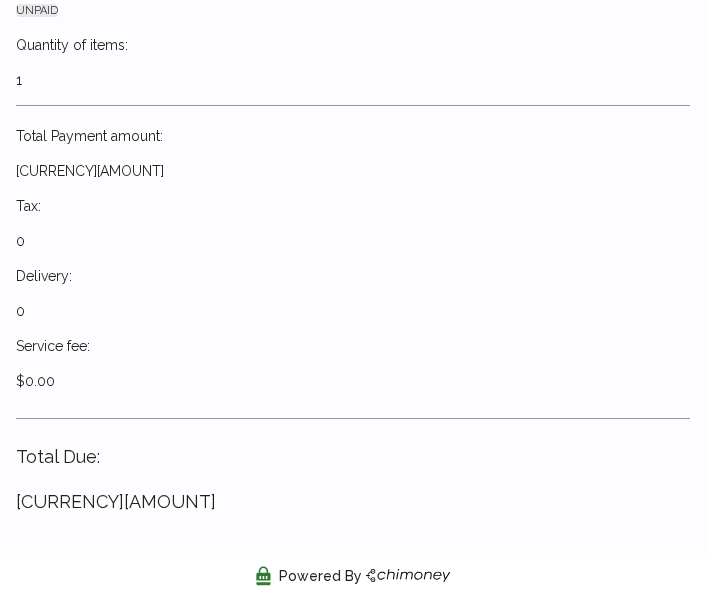 click at bounding box center [472, 980] 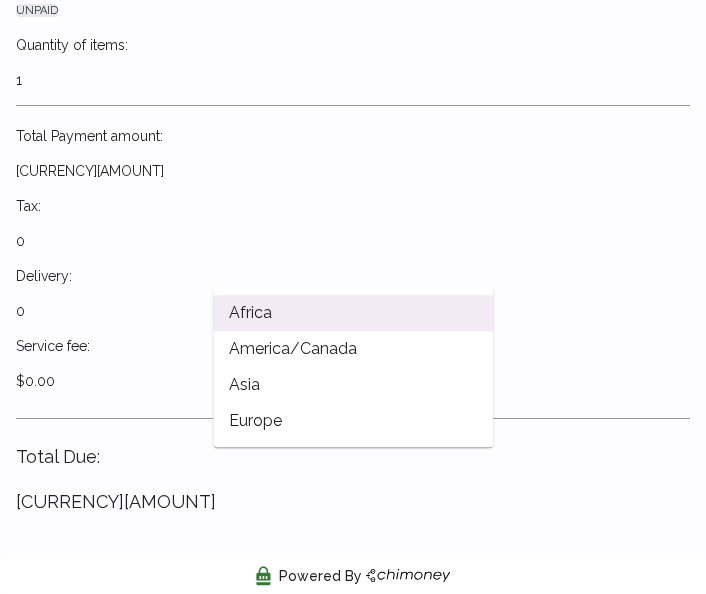 click on "Asia" at bounding box center (353, 385) 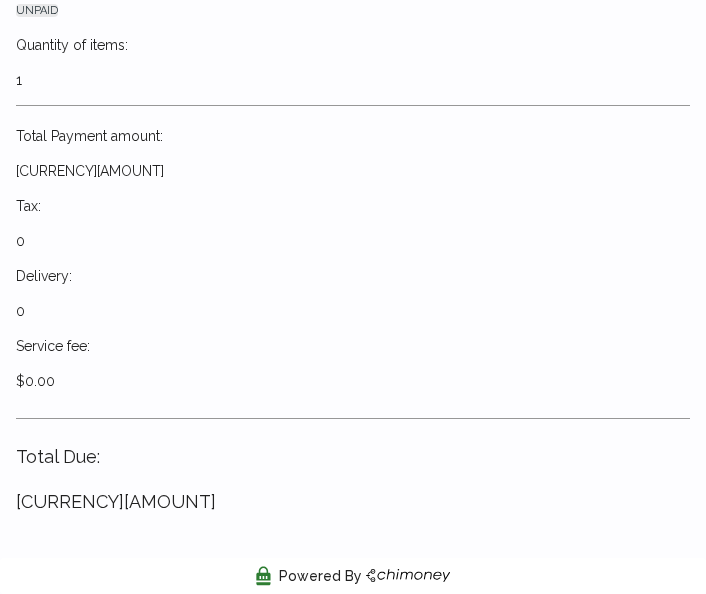 click on "Bank" at bounding box center [315, 665] 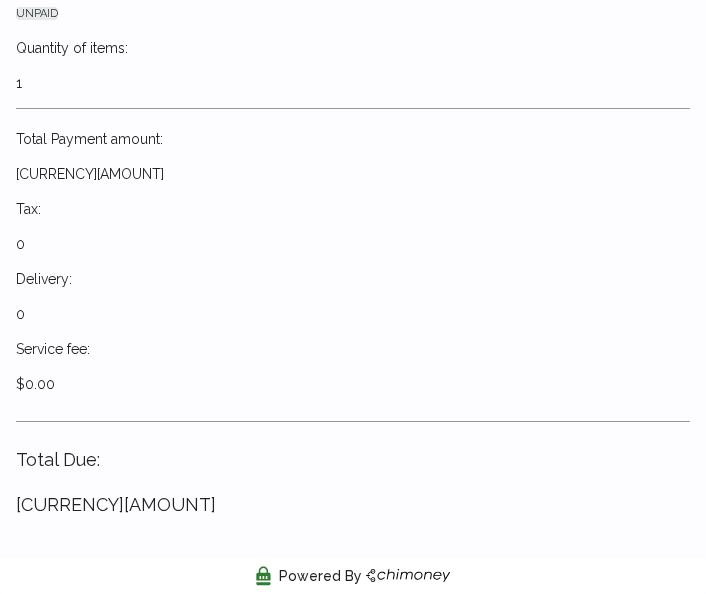 scroll, scrollTop: 200, scrollLeft: 0, axis: vertical 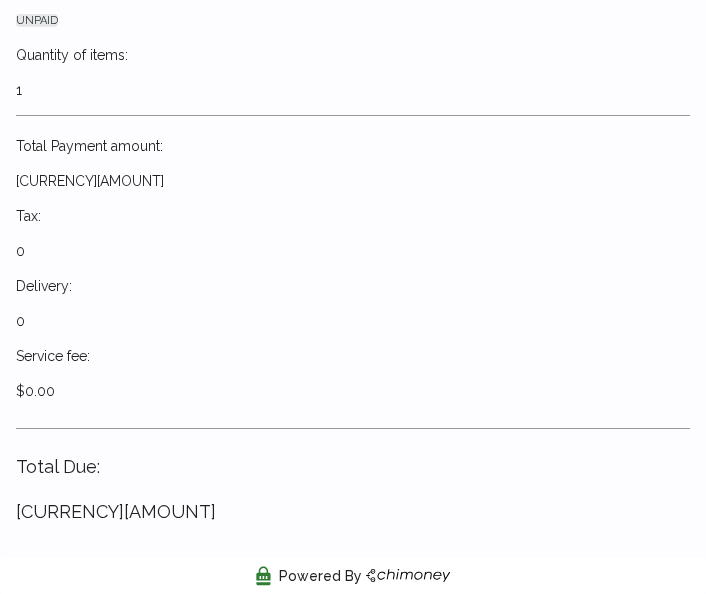 click on "Interledger" at bounding box center [317, 675] 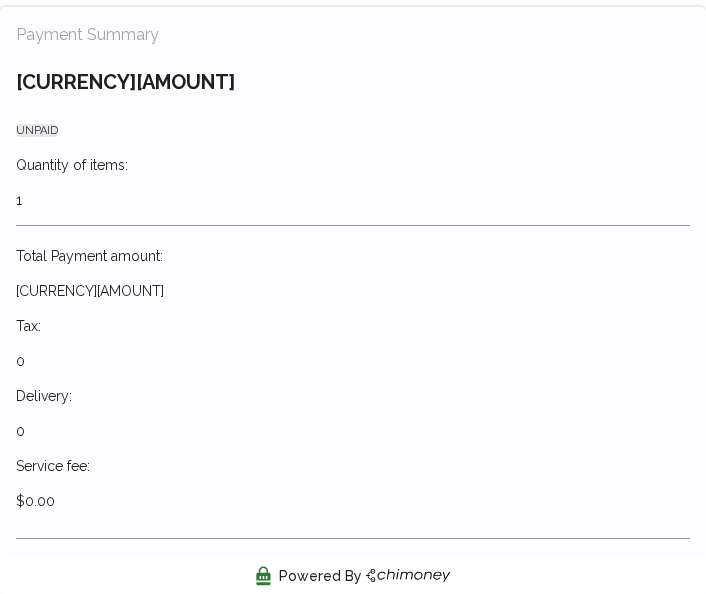 scroll, scrollTop: 88, scrollLeft: 0, axis: vertical 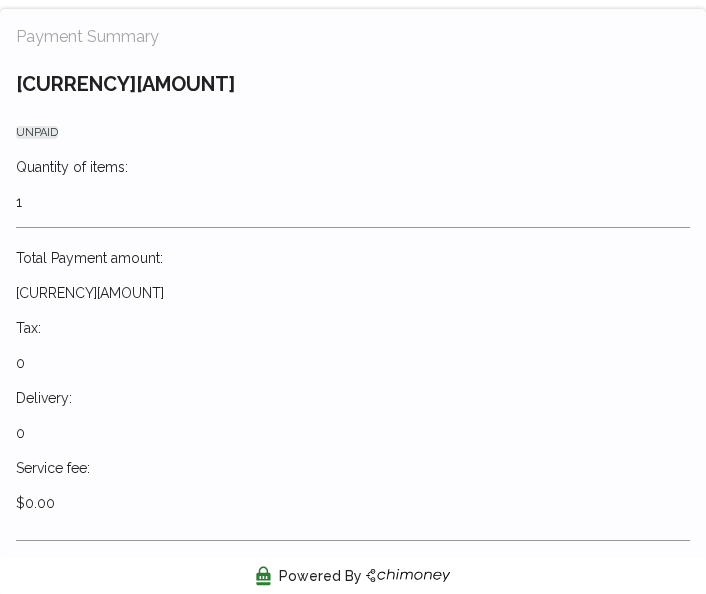 click on "Chimoney" at bounding box center (353, 845) 